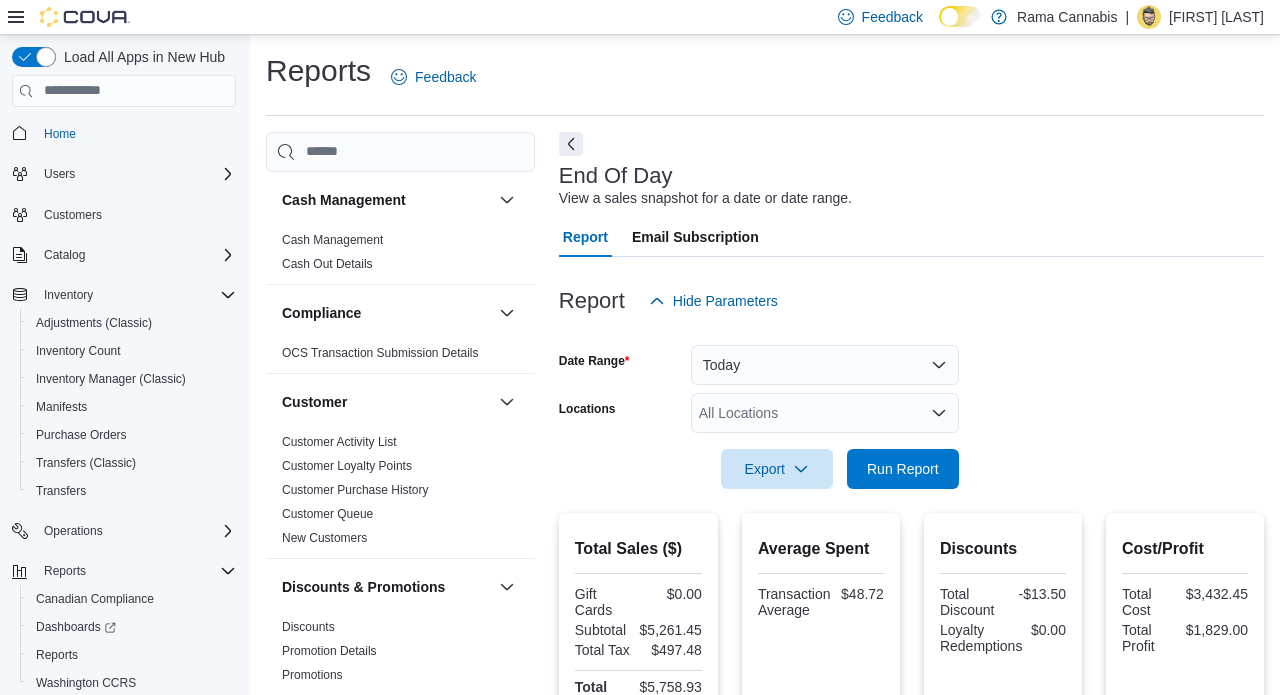 scroll, scrollTop: 761, scrollLeft: 0, axis: vertical 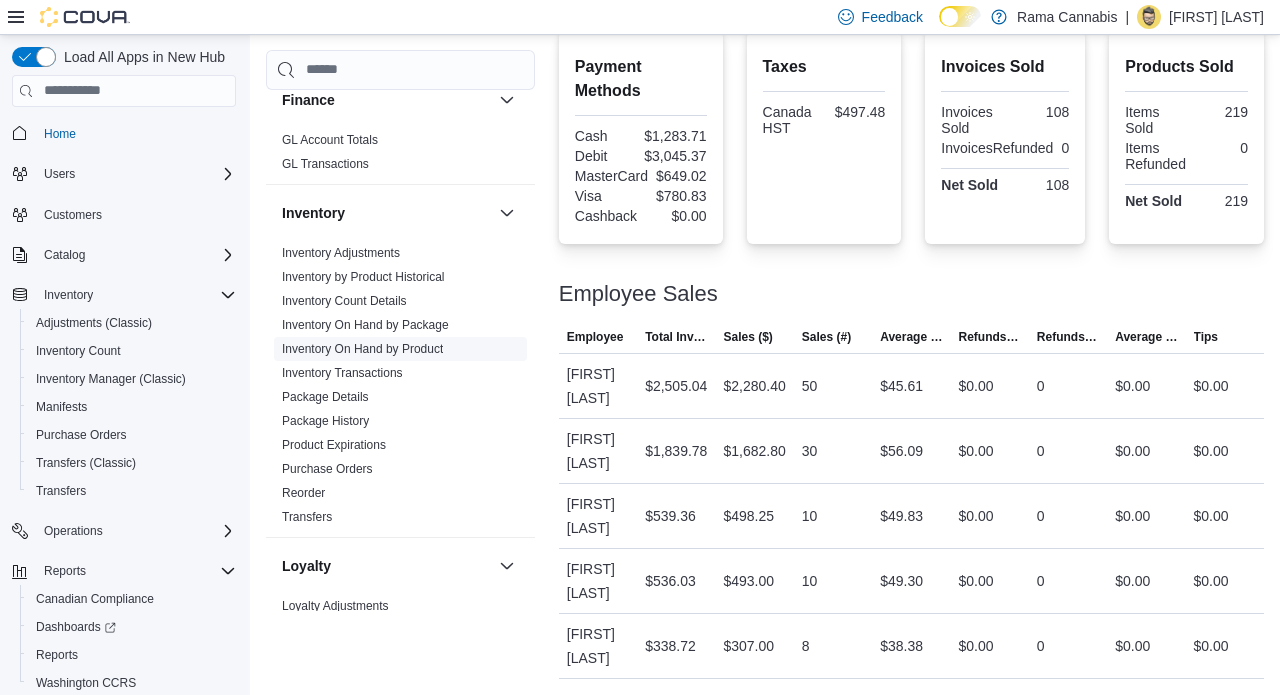 click on "Inventory On Hand by Product" at bounding box center (362, 349) 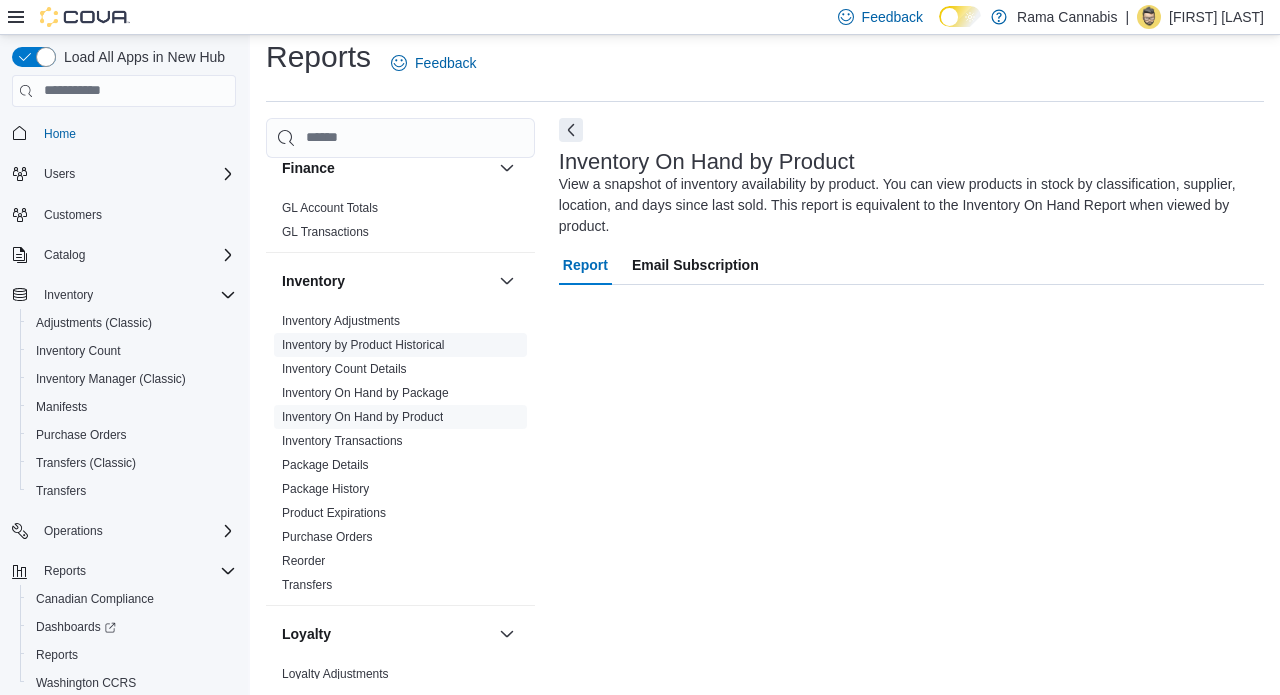 scroll, scrollTop: 13, scrollLeft: 0, axis: vertical 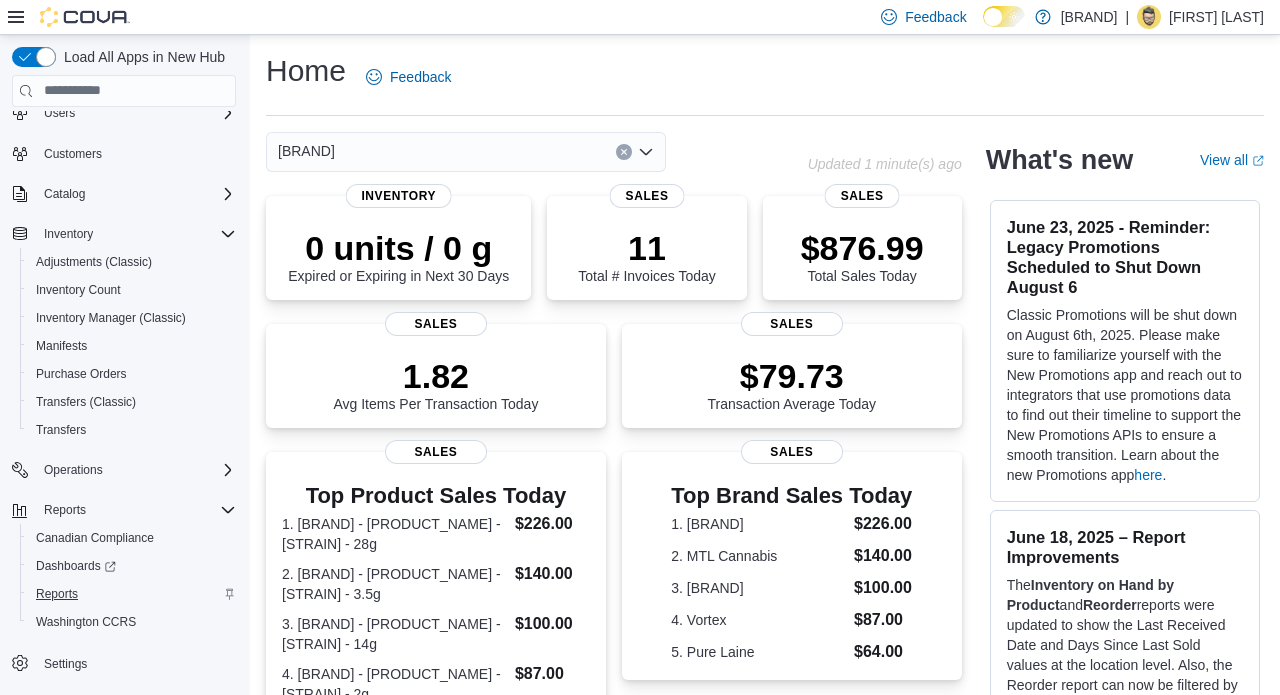 click on "Reports" at bounding box center [57, 594] 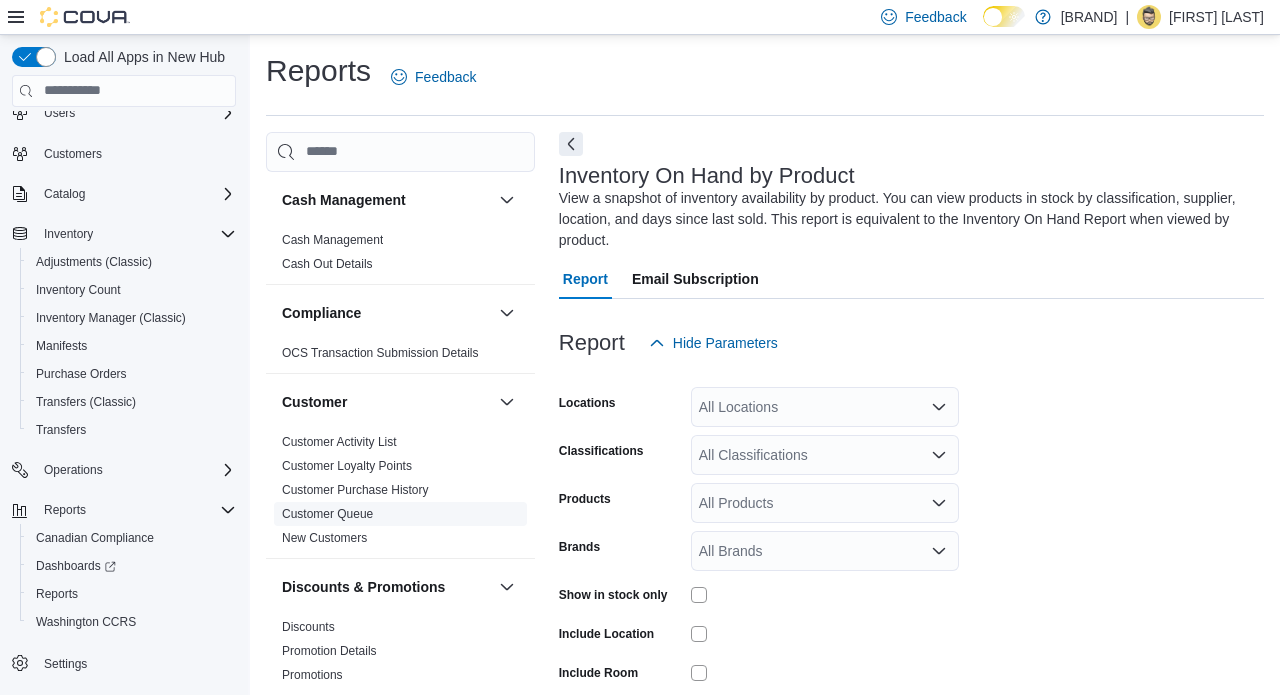 scroll, scrollTop: 87, scrollLeft: 0, axis: vertical 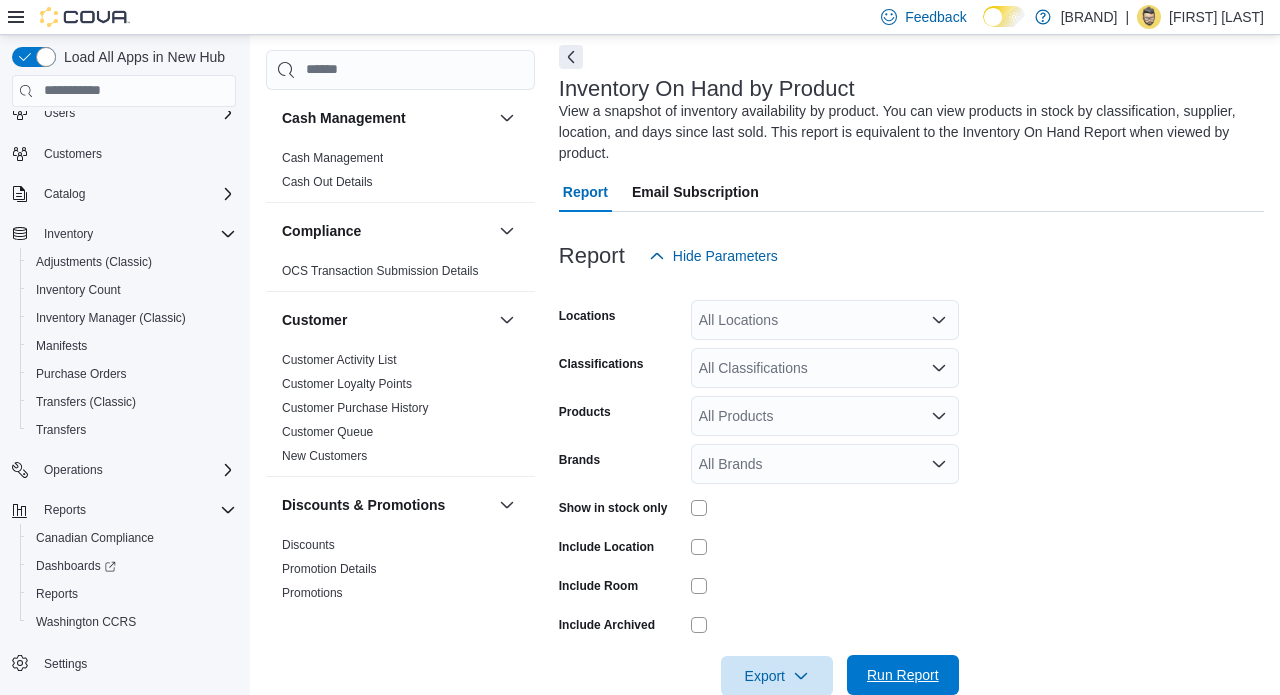 click on "Run Report" at bounding box center [903, 675] 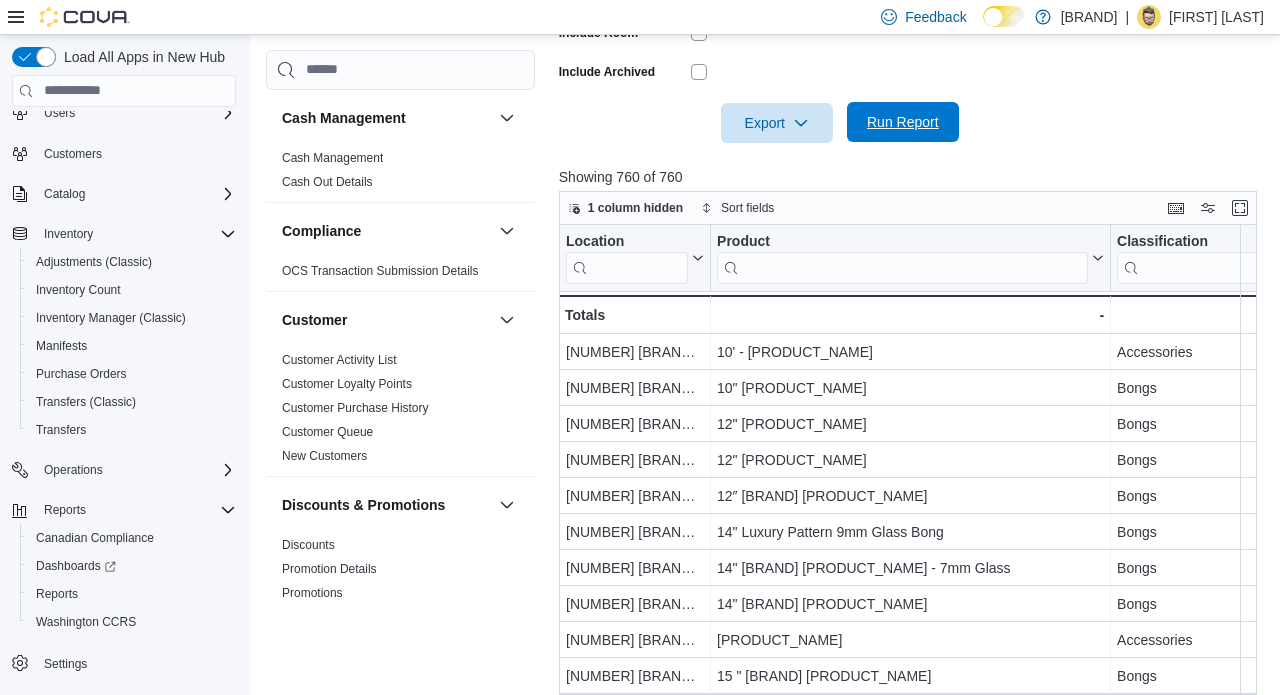 scroll, scrollTop: 652, scrollLeft: 0, axis: vertical 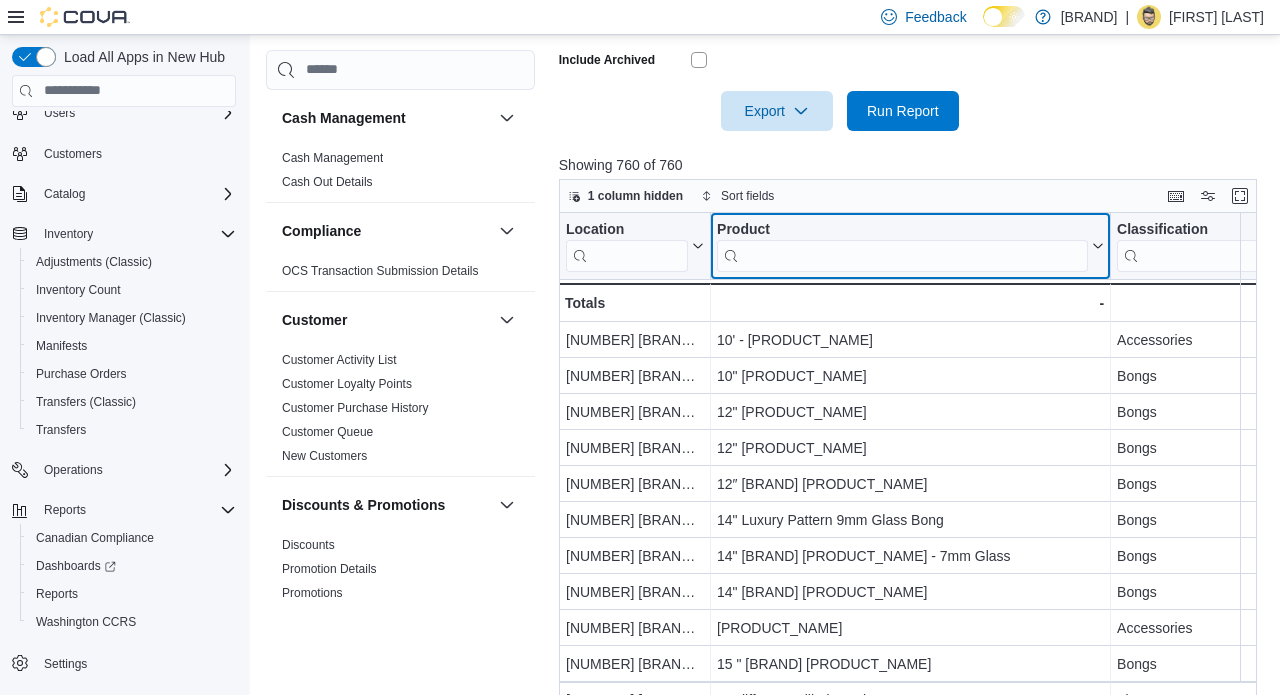 click at bounding box center [902, 255] 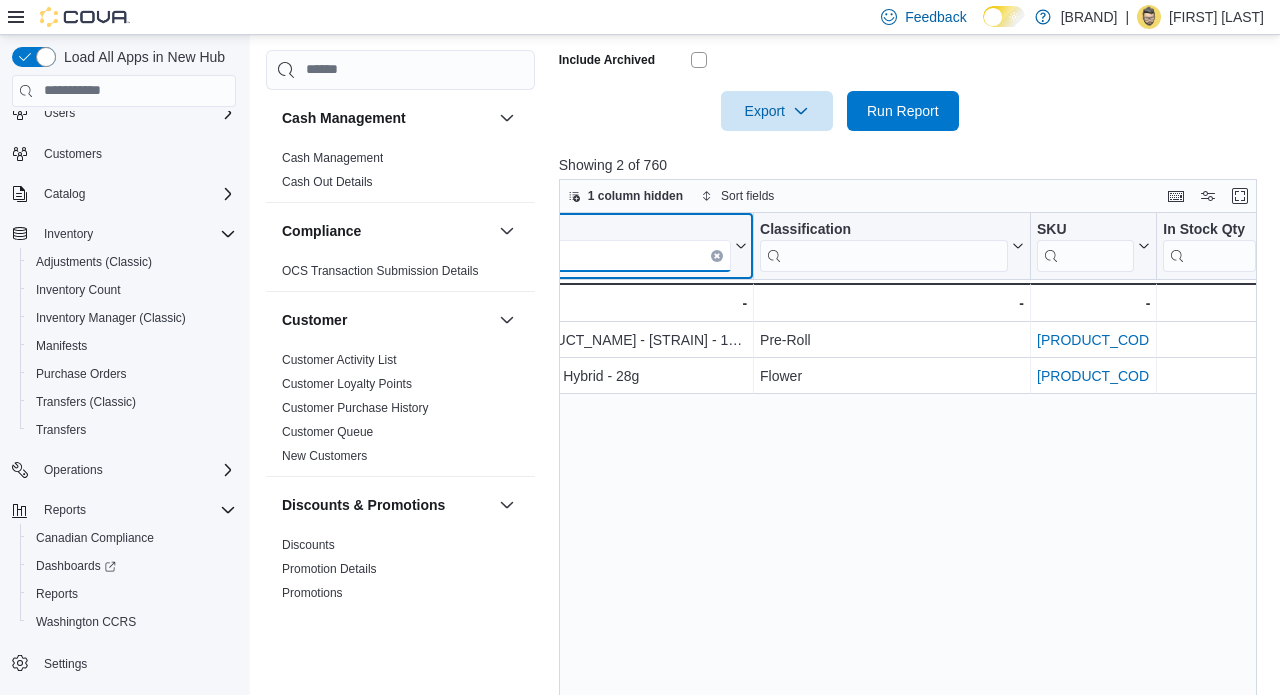 scroll, scrollTop: 0, scrollLeft: 390, axis: horizontal 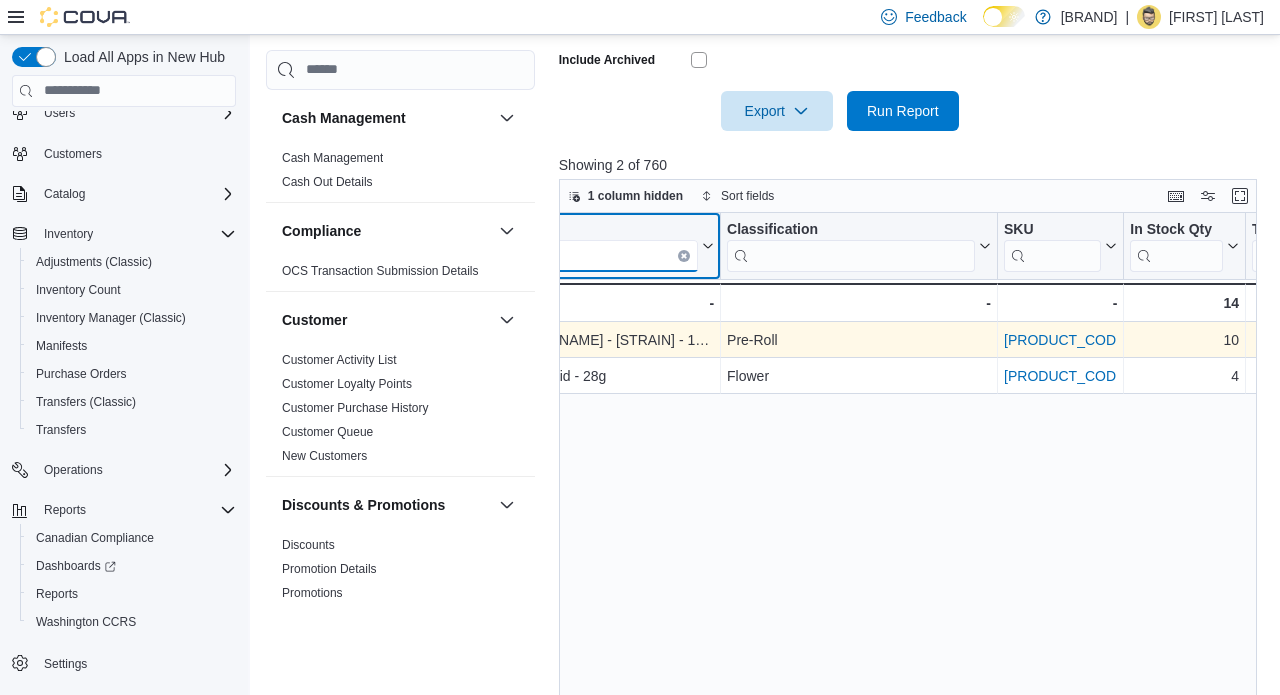 type on "*****" 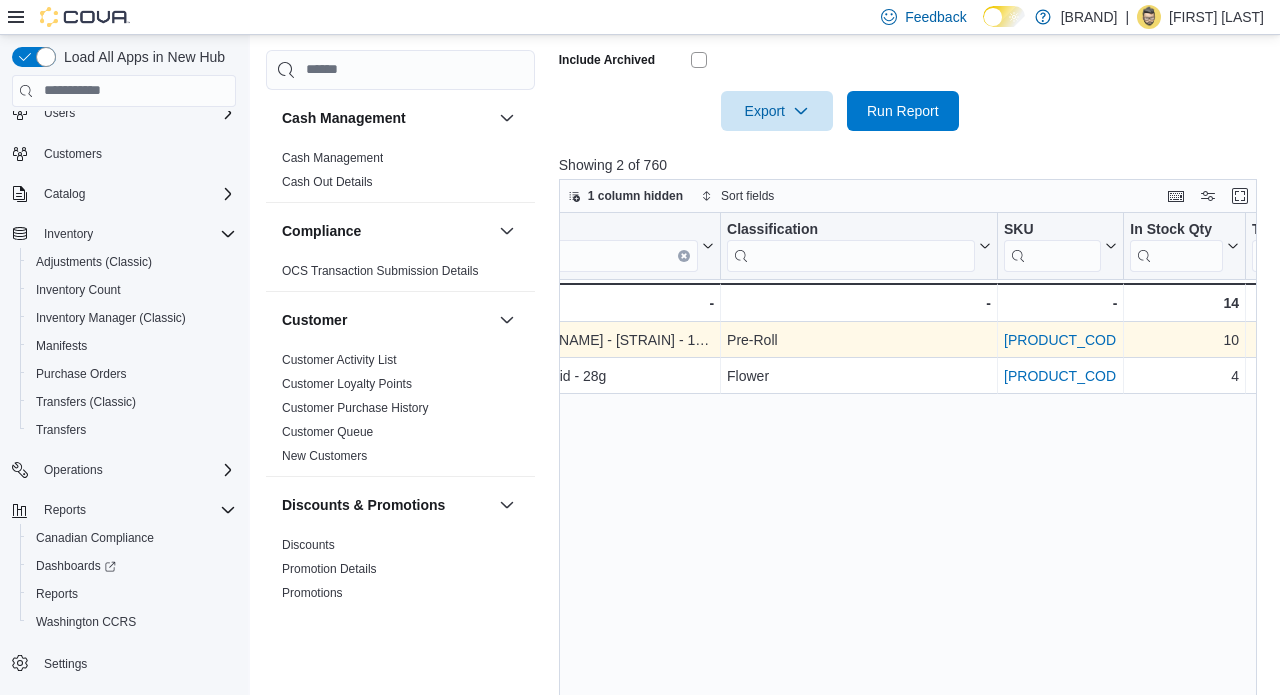 click on "1CMNBU8C" at bounding box center (1066, 340) 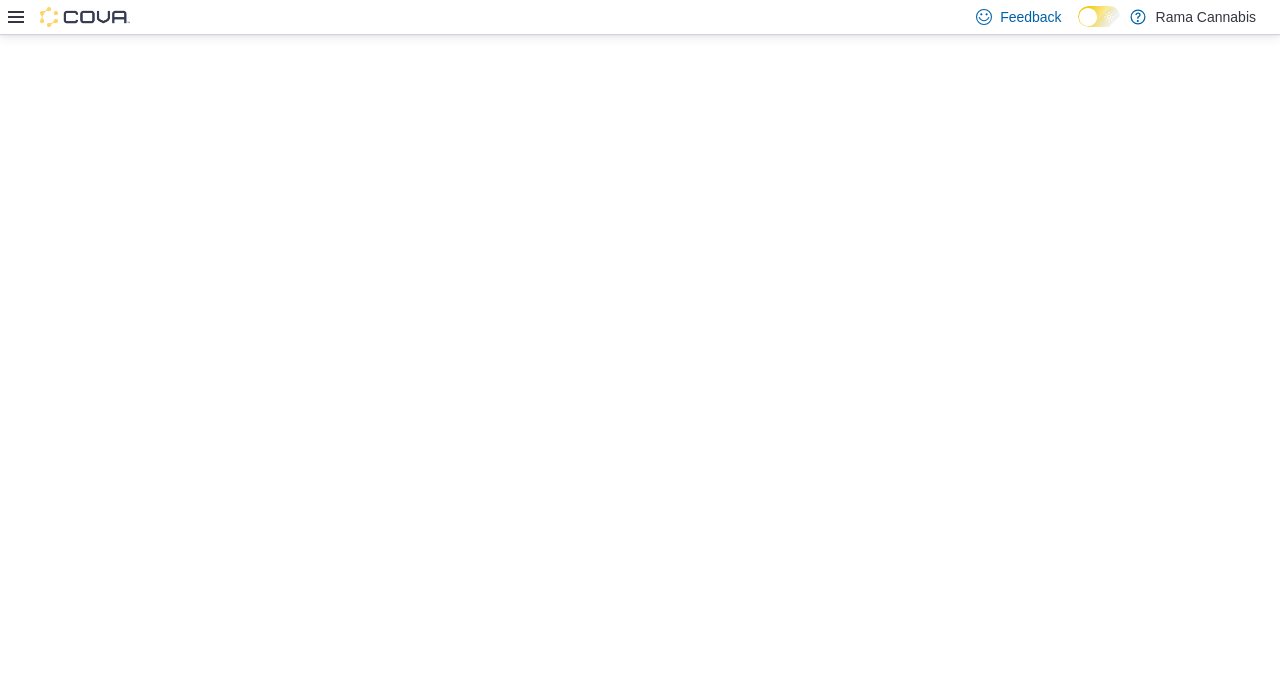 scroll, scrollTop: 0, scrollLeft: 0, axis: both 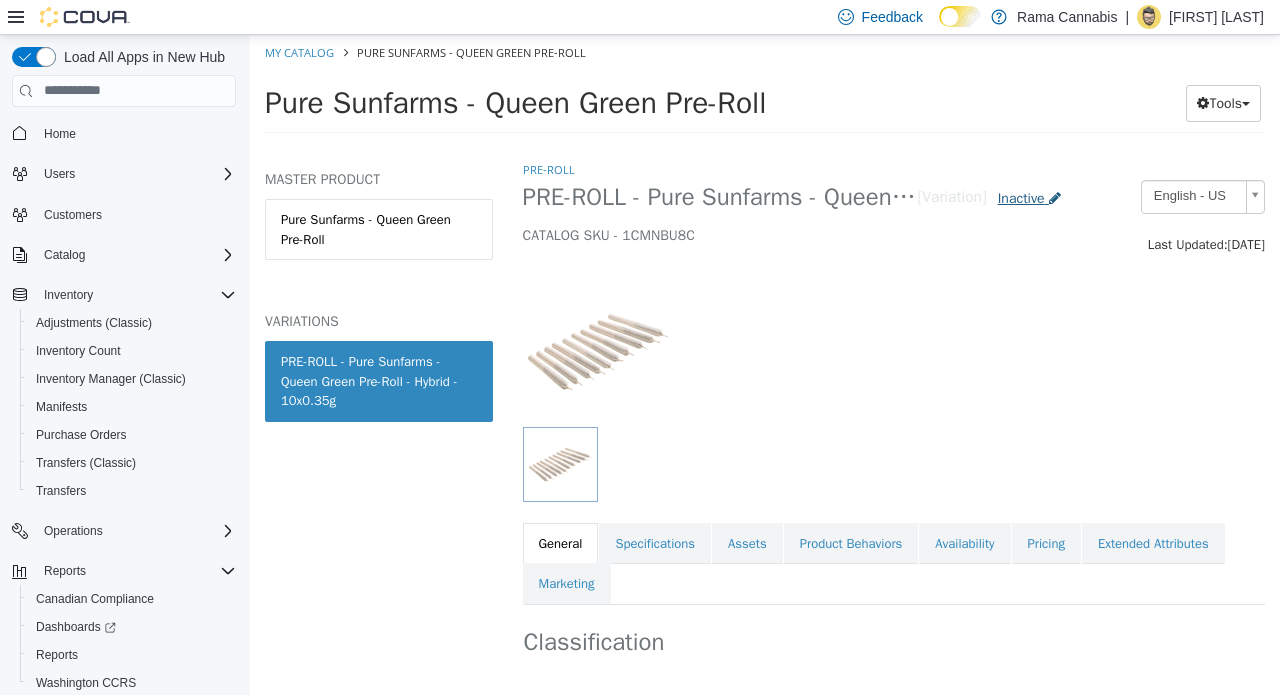 click on "Inactive" at bounding box center [1021, 197] 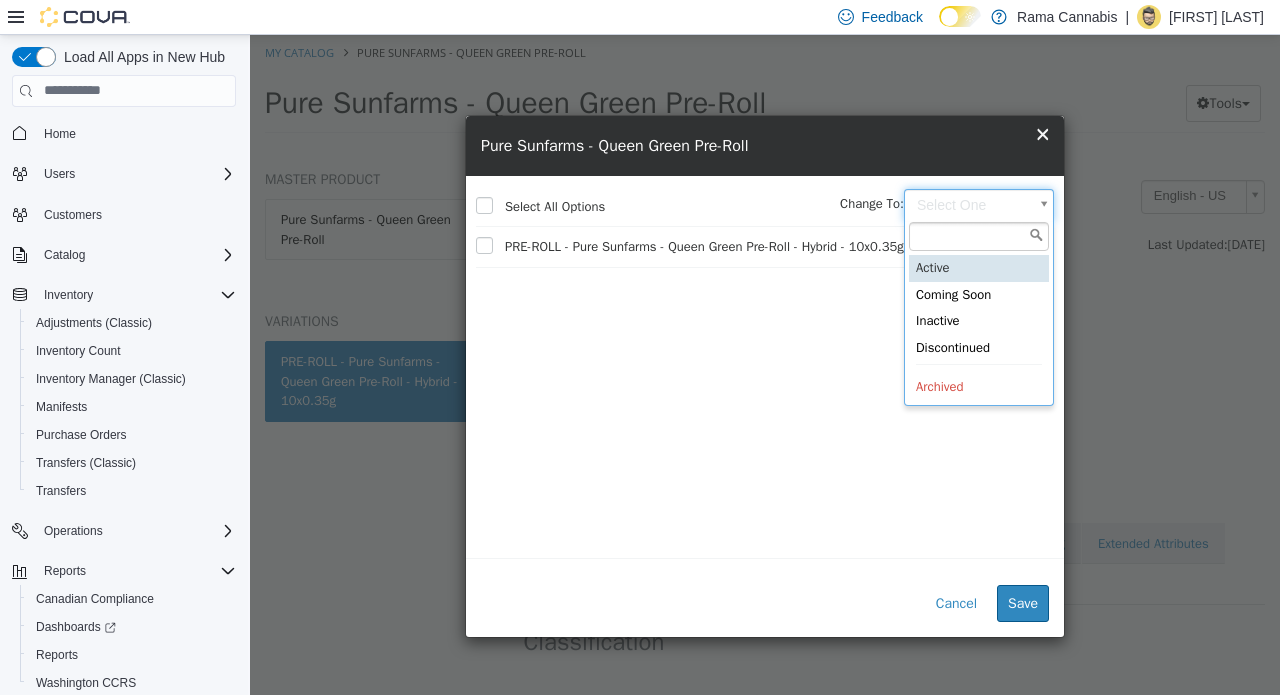 click on "Saving Bulk Changes...
×
My Catalog
Pure Sunfarms - Queen Green Pre-Roll
Pure Sunfarms - Queen Green Pre-Roll
Tools  Move Variations
Print Labels
MASTER PRODUCT
Pure Sunfarms - Queen Green Pre-Roll
VARIATIONS
PRE-ROLL - Pure Sunfarms - Queen Green Pre-Roll - Hybrid - 10x0.35g
Pre-Roll
PRE-ROLL - Pure Sunfarms - Queen Green Pre-Roll - Hybrid - 10x0.35g
[Variation] Inactive   CATALOG SKU - 1CMNBU8C     English - US                             Last Updated:  [DATE]
General Specifications Assets Product Behaviors Availability Pricing
Extended Attributes
Marketing Classification Industry
Rama Cannabis
Classification
Pre-Roll
Cancel Save Changes General Information  Edit Product Name
PRE-ROLL - Pure Sunfarms - Queen Green Pre-Roll - Hybrid - 10x0.35g
Short Description
Long Description
MSRP
< empty >
Release Date
< empty >
Cancel Save Changes" at bounding box center (765, 89) 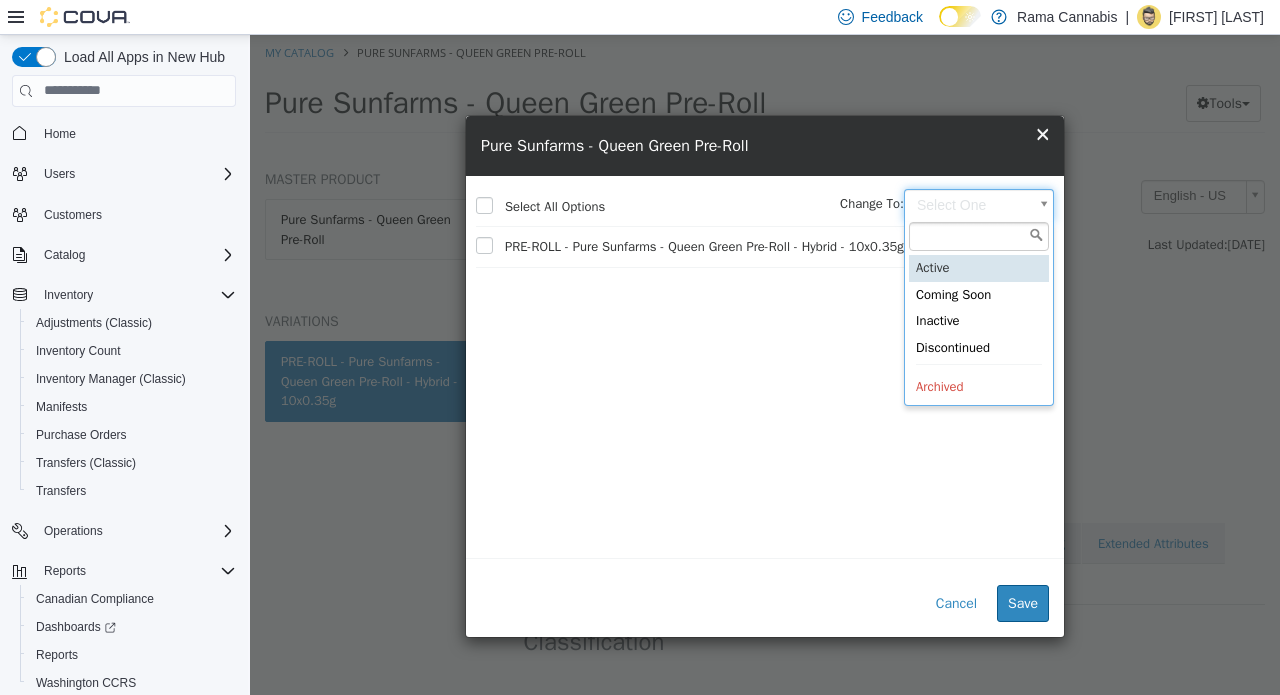 type on "******" 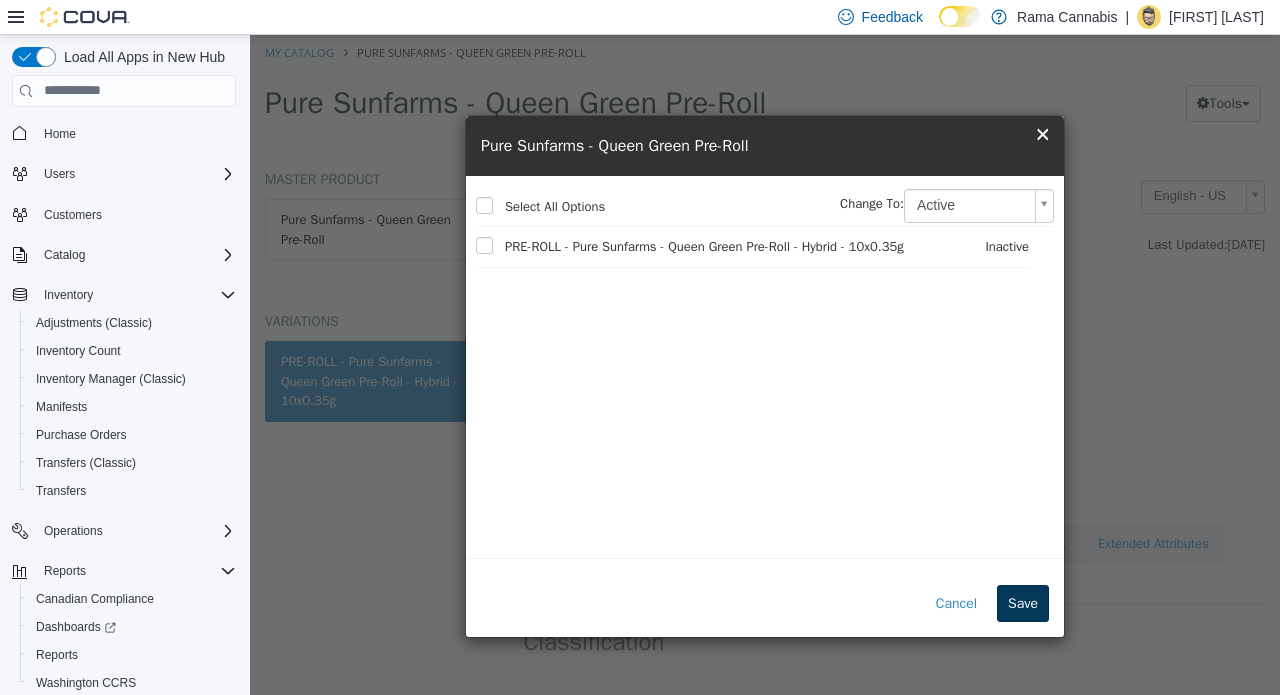 click on "Save" at bounding box center (1023, 602) 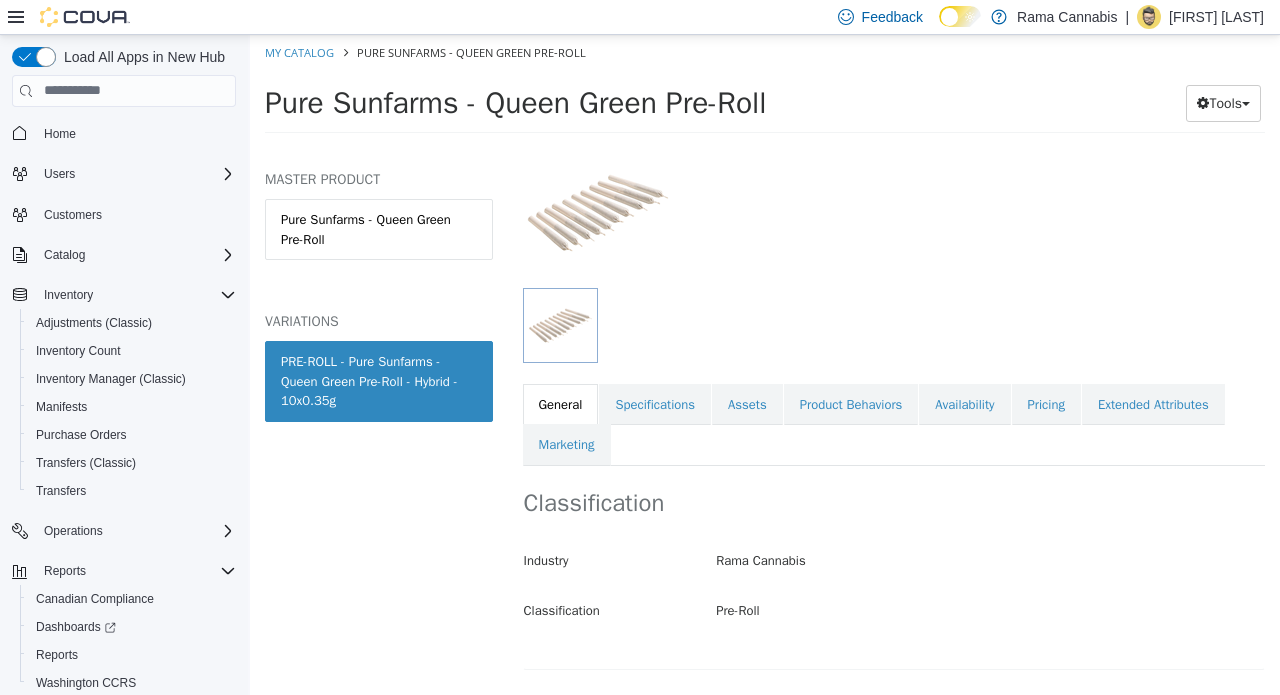 scroll, scrollTop: 167, scrollLeft: 0, axis: vertical 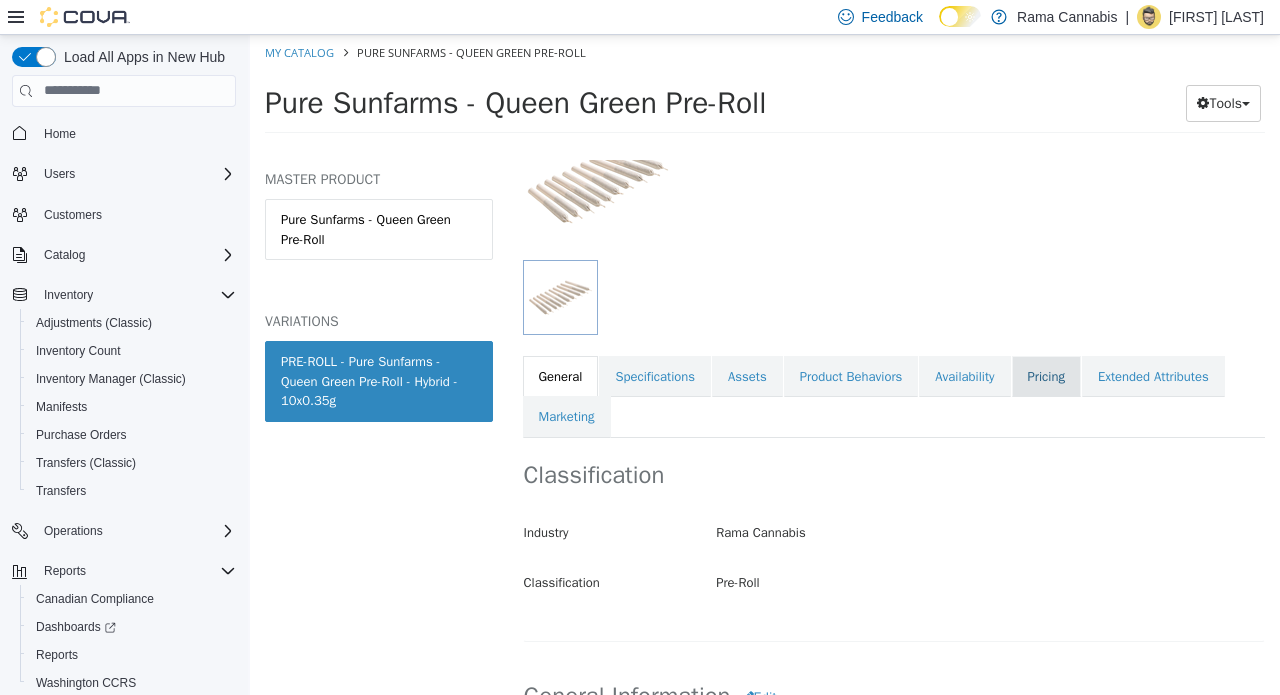 click on "Pricing" at bounding box center (1046, 376) 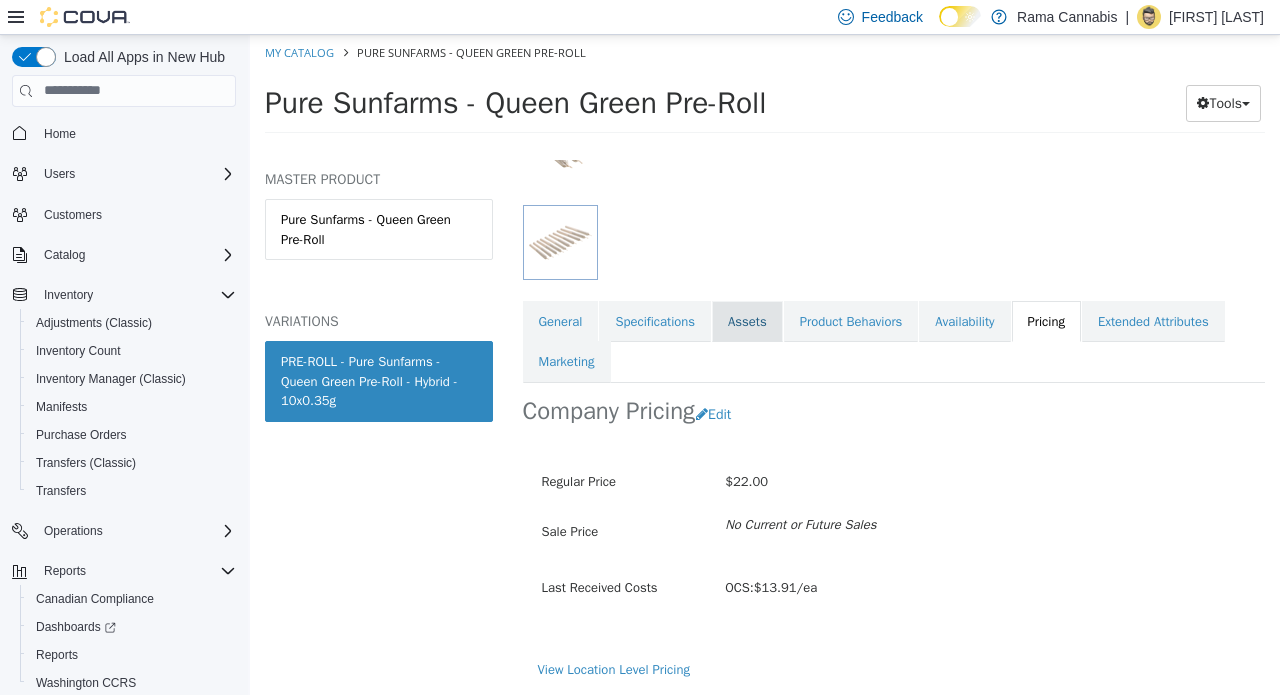 scroll, scrollTop: 245, scrollLeft: 0, axis: vertical 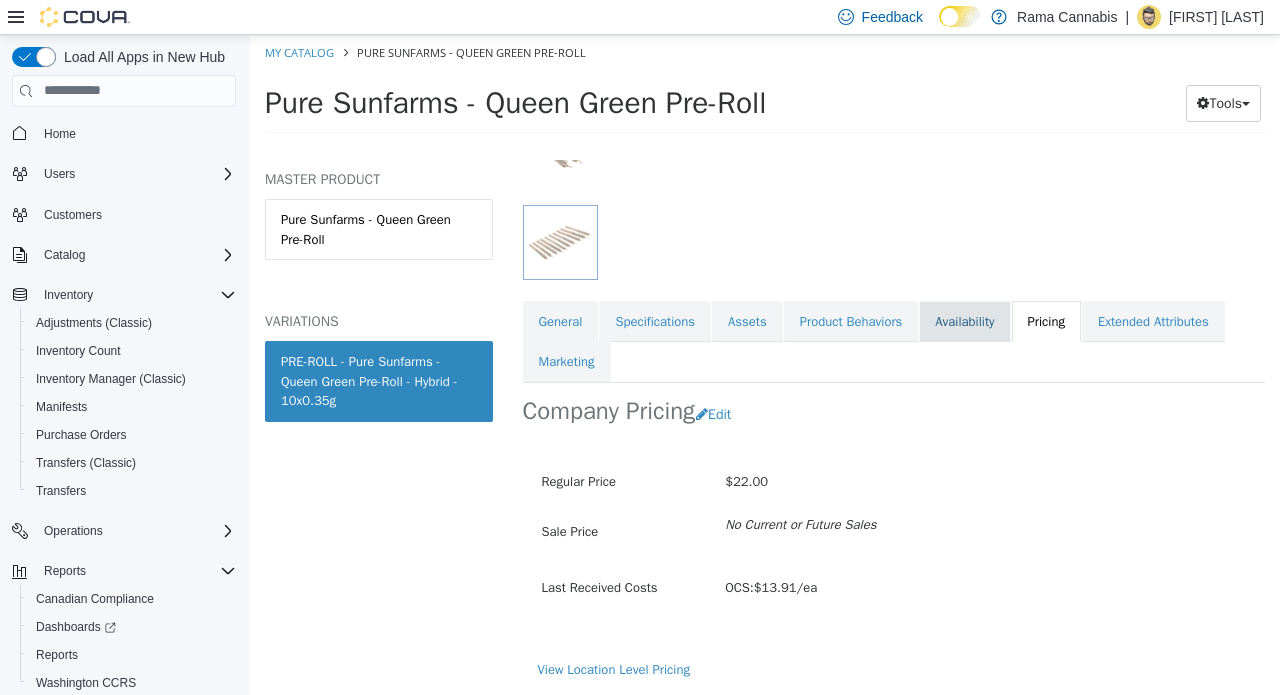click on "Availability" at bounding box center [964, 321] 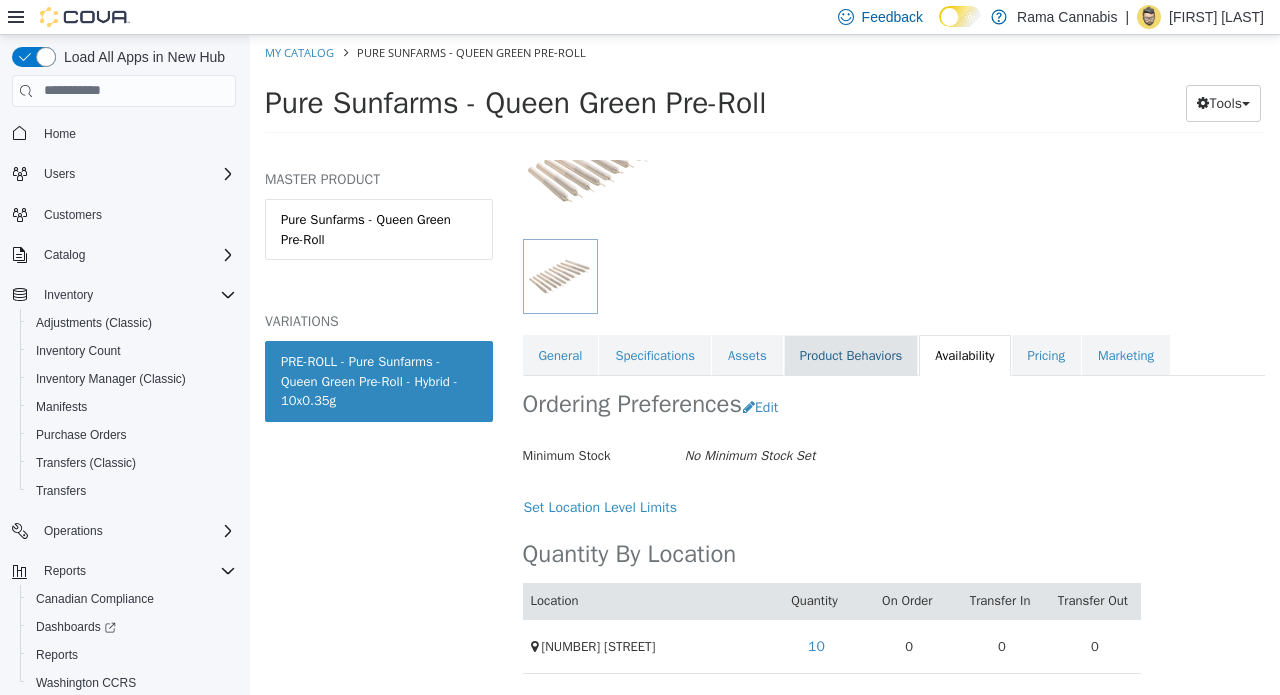 scroll, scrollTop: 212, scrollLeft: 0, axis: vertical 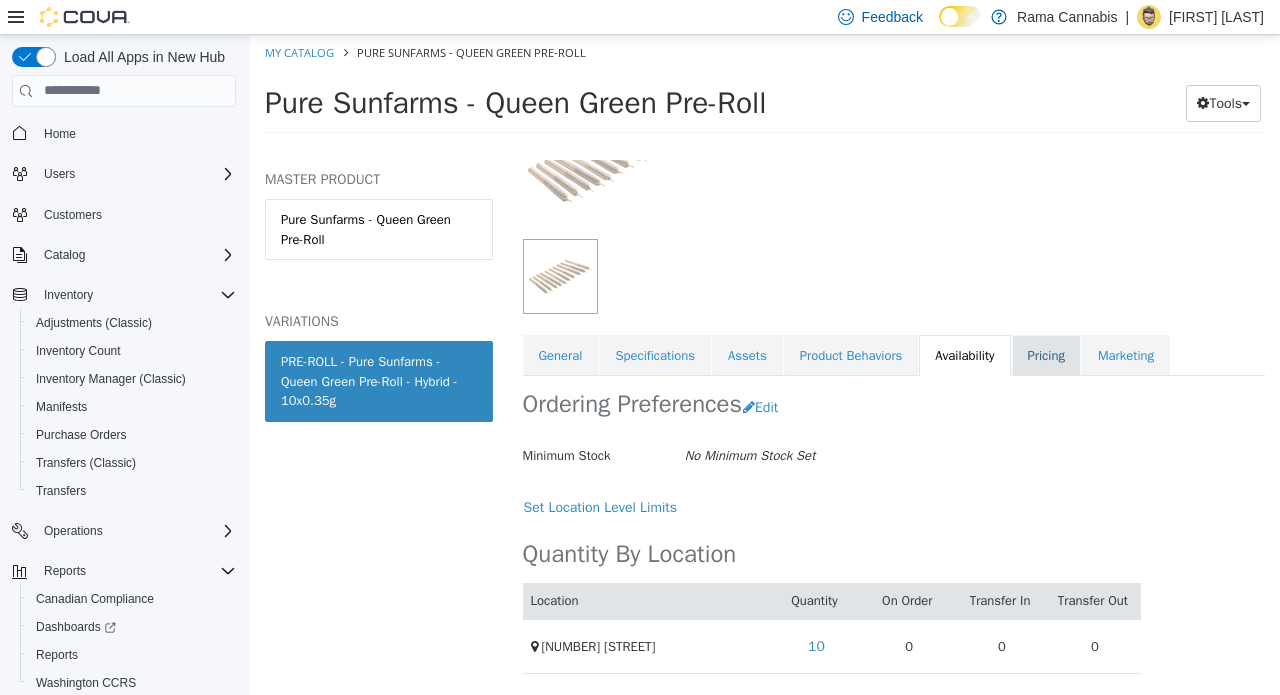 click on "Pricing" at bounding box center (1046, 355) 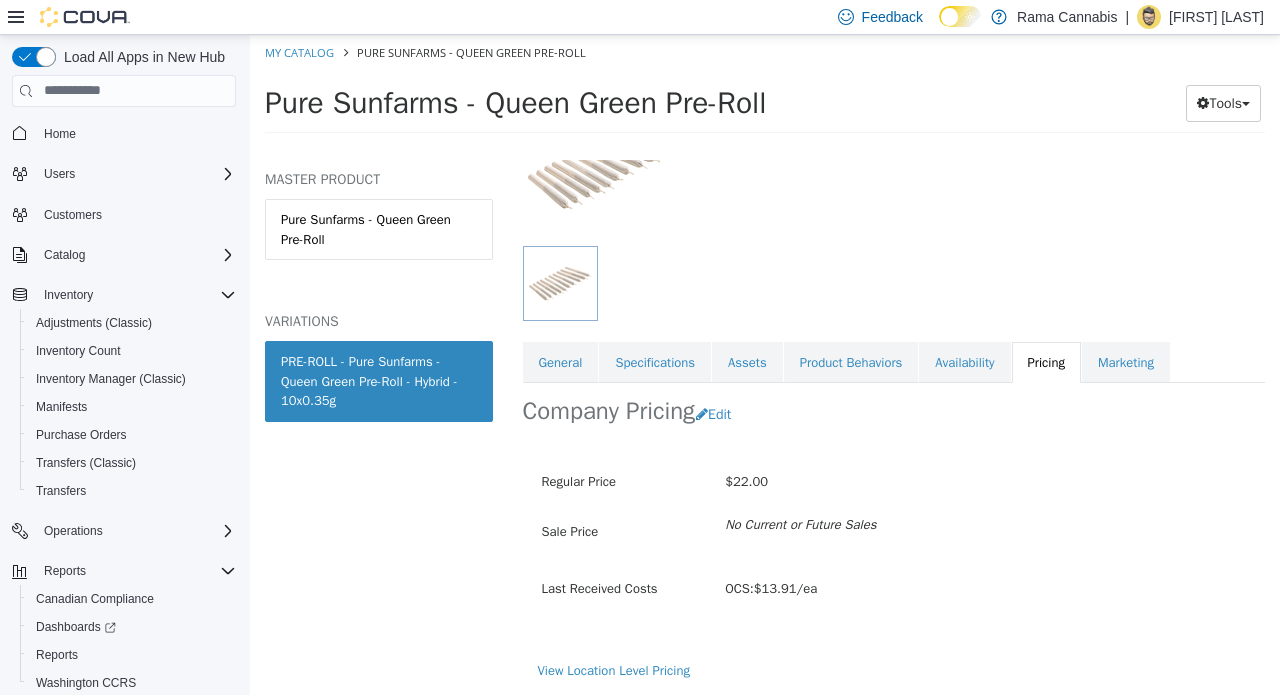 scroll, scrollTop: 205, scrollLeft: 0, axis: vertical 